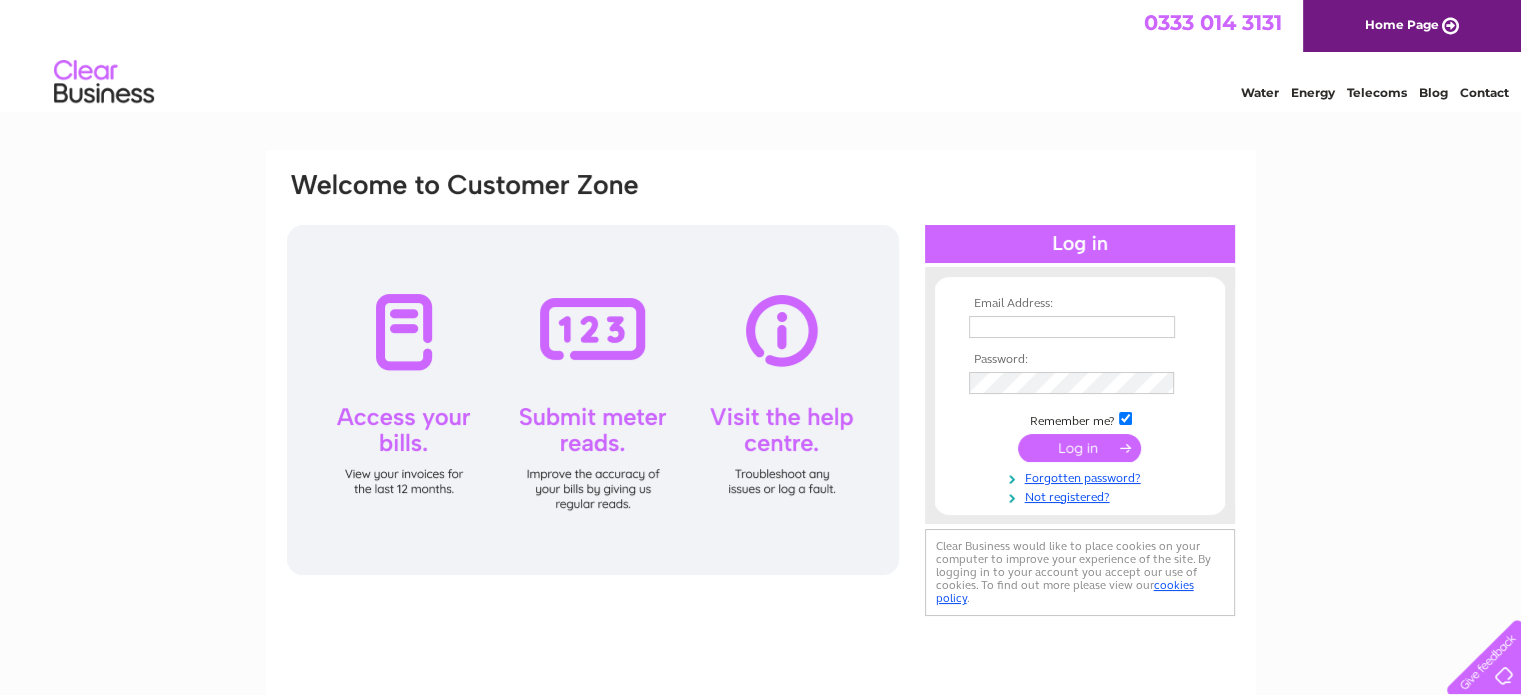 scroll, scrollTop: 0, scrollLeft: 0, axis: both 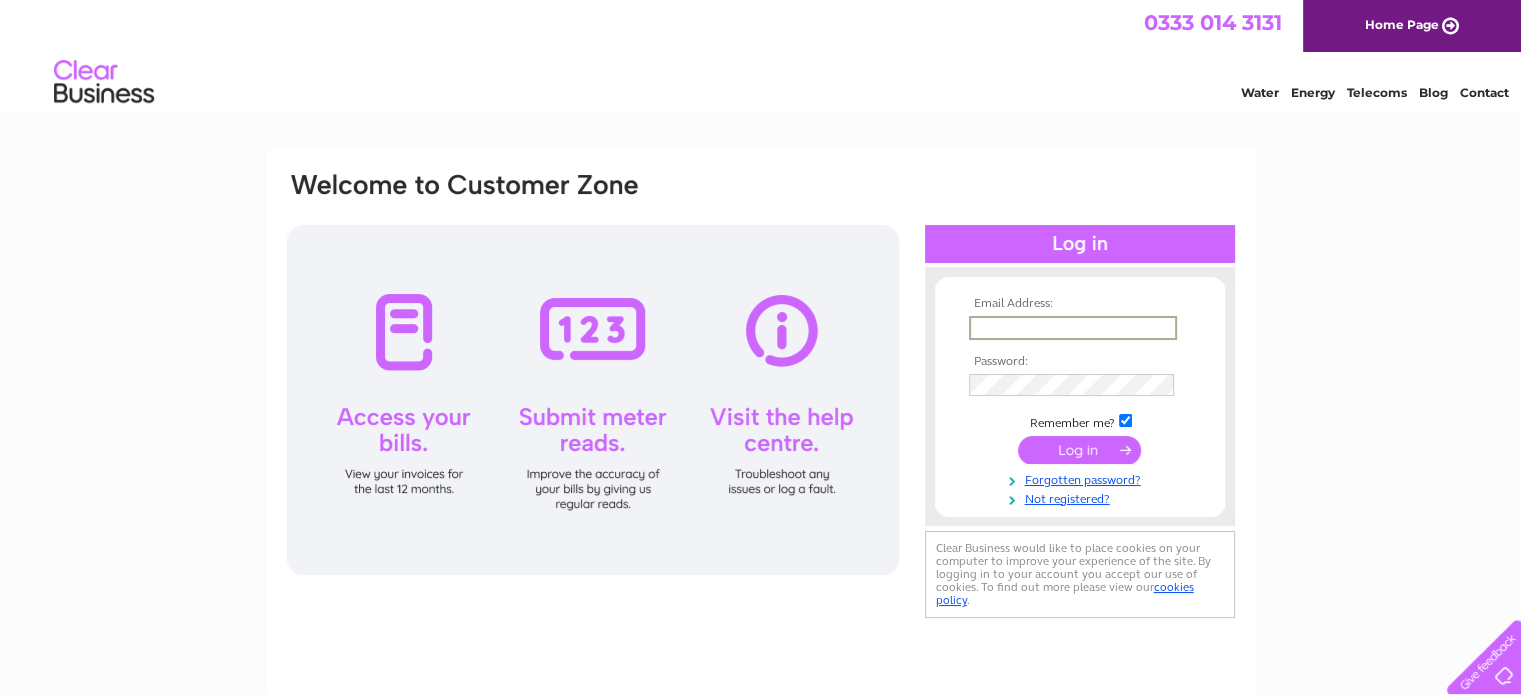 type on "info@crownshillington.com" 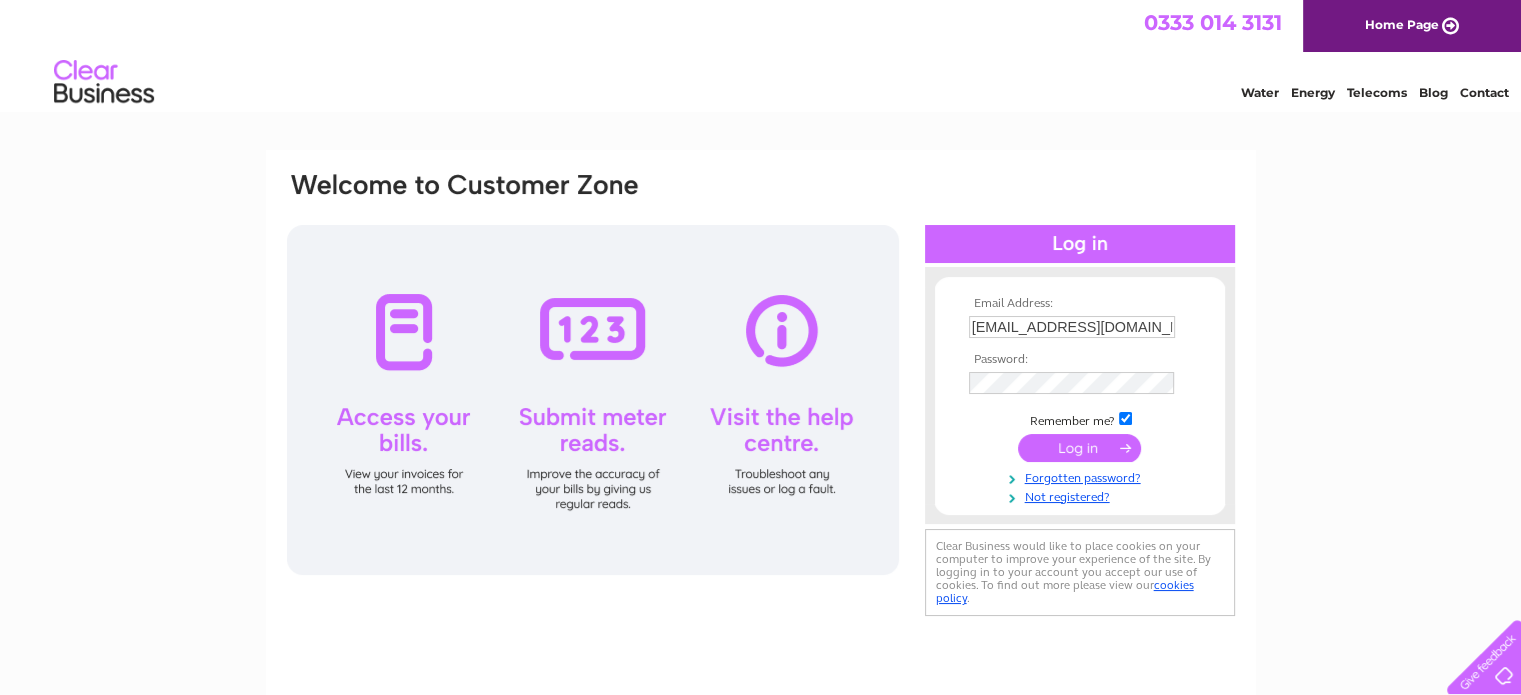 click at bounding box center [1079, 448] 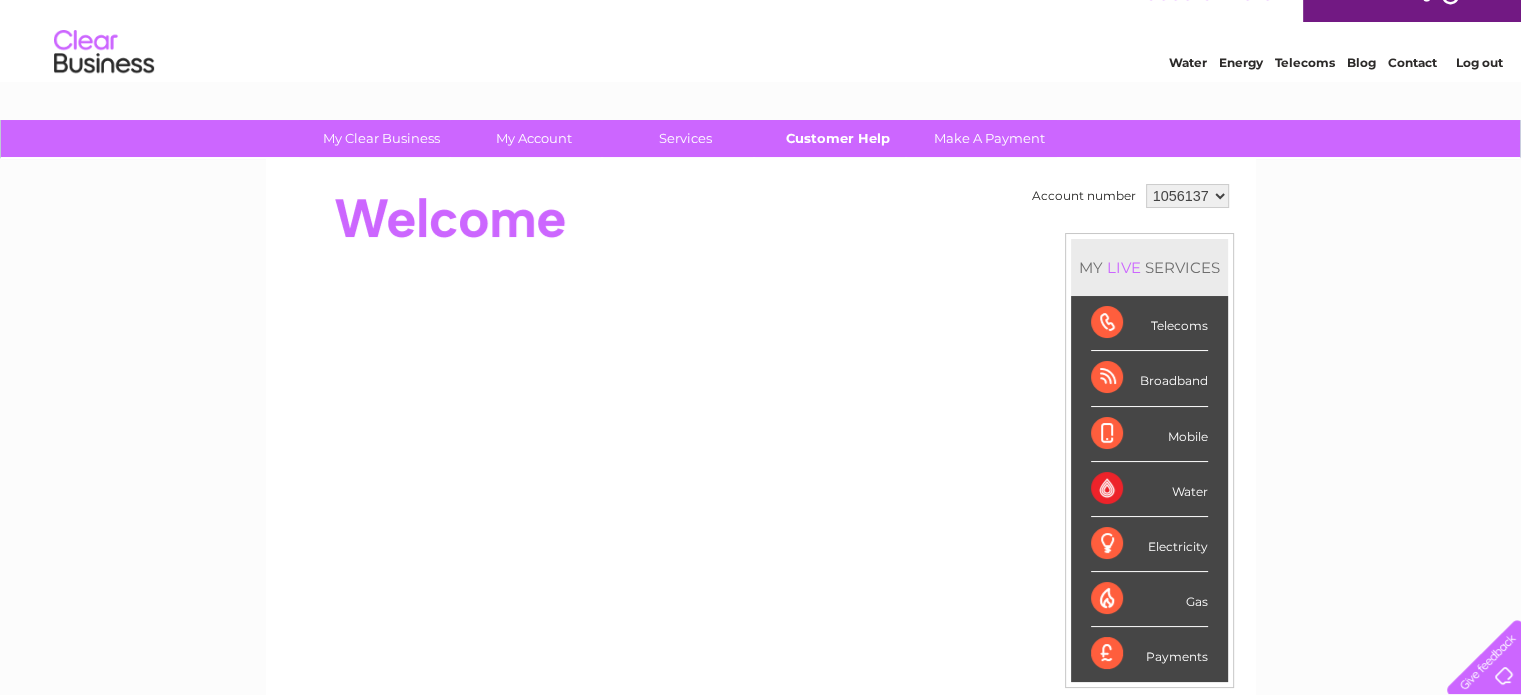 scroll, scrollTop: 0, scrollLeft: 0, axis: both 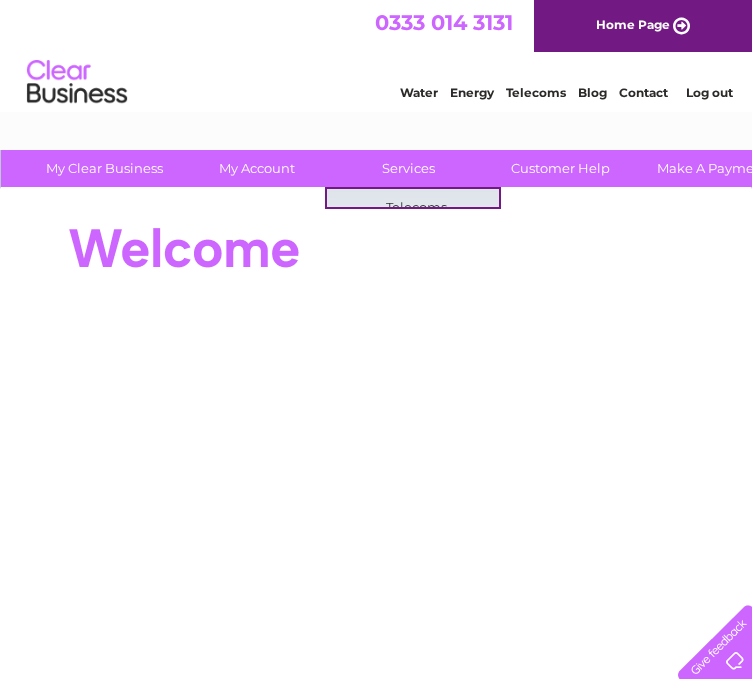 click on "Water
Energy
Telecoms
Blog
Contact
Log out" at bounding box center (376, 84) 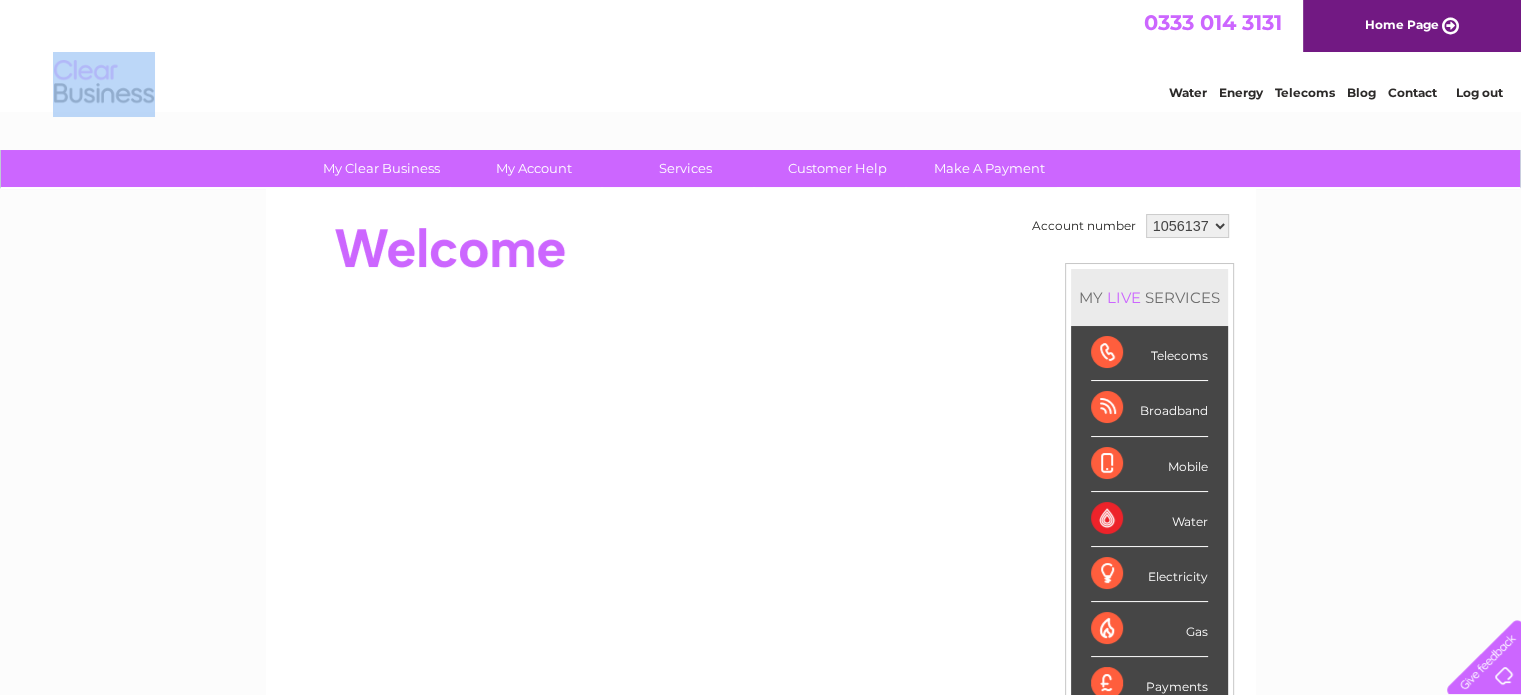 drag, startPoint x: 164, startPoint y: 96, endPoint x: 67, endPoint y: 95, distance: 97.00516 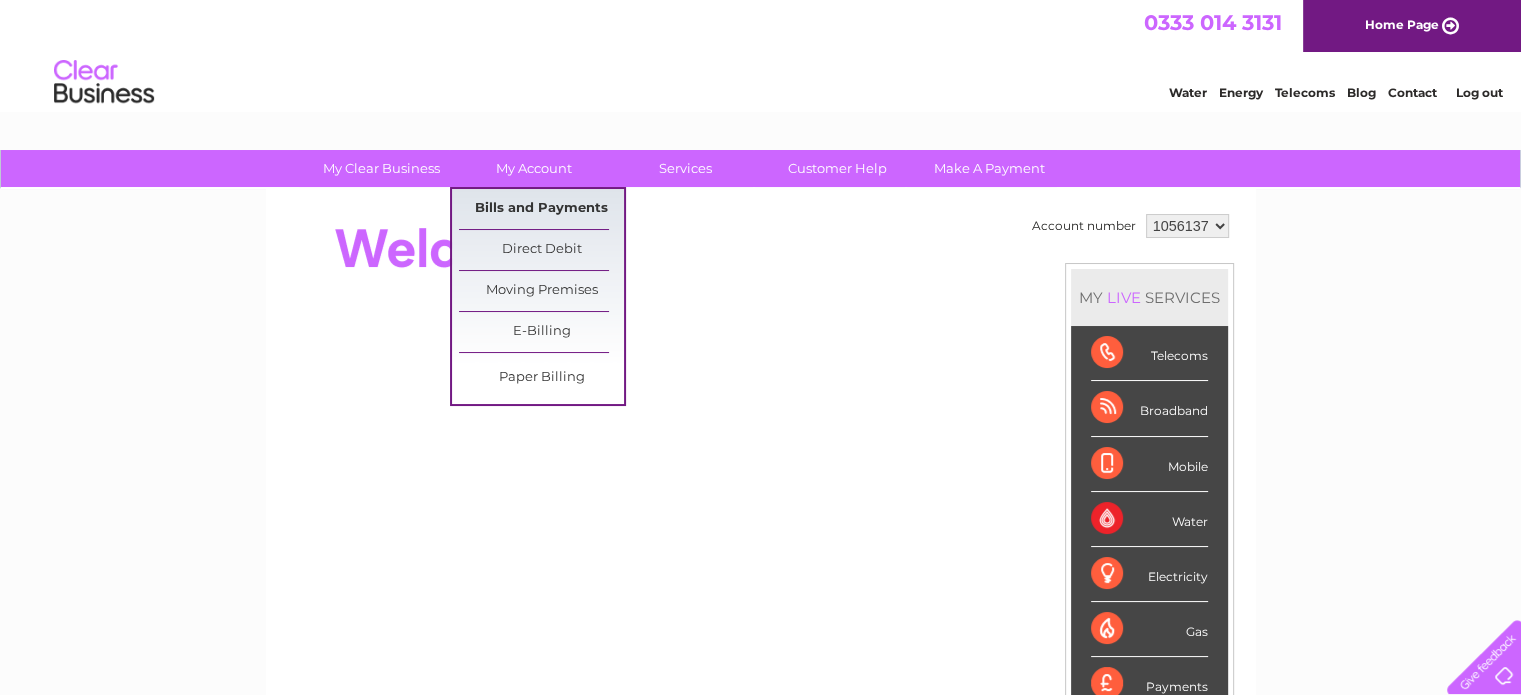 click on "Bills and Payments" at bounding box center (541, 209) 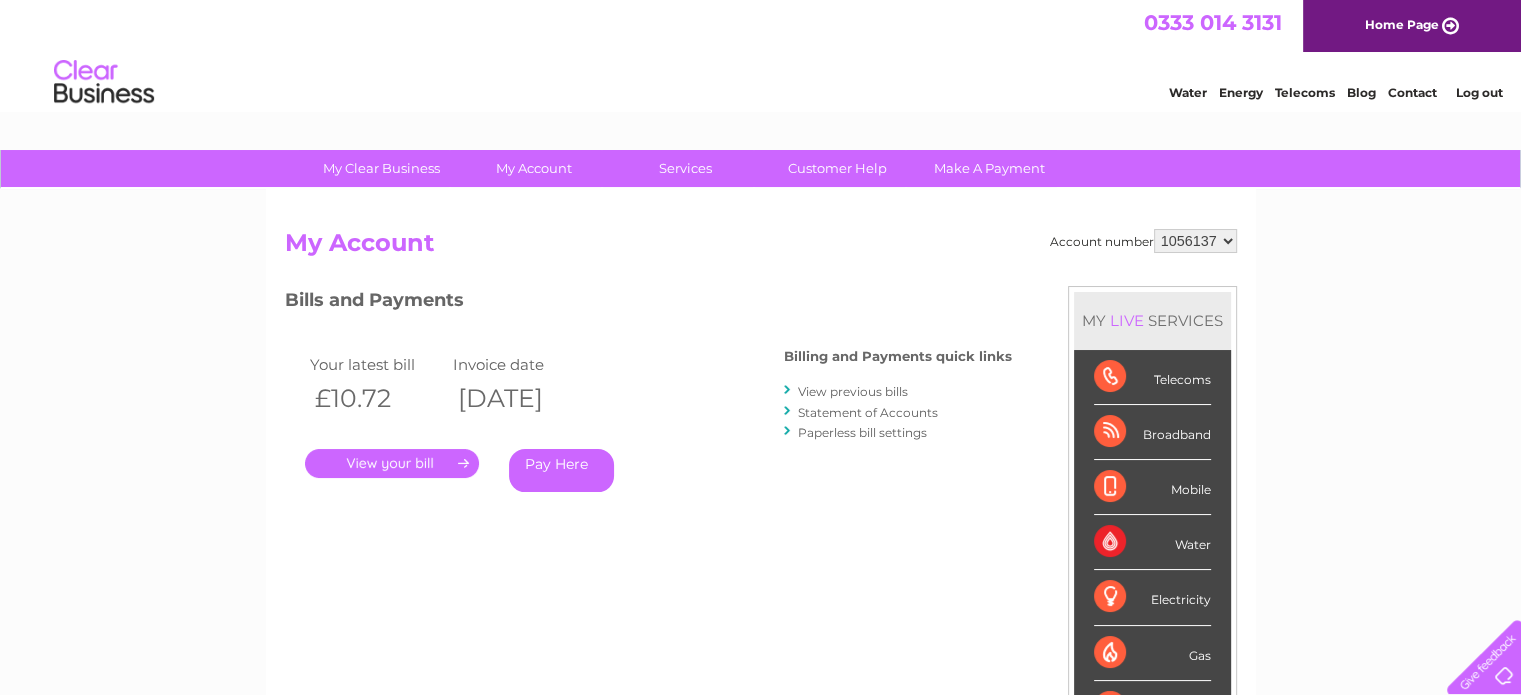 scroll, scrollTop: 0, scrollLeft: 0, axis: both 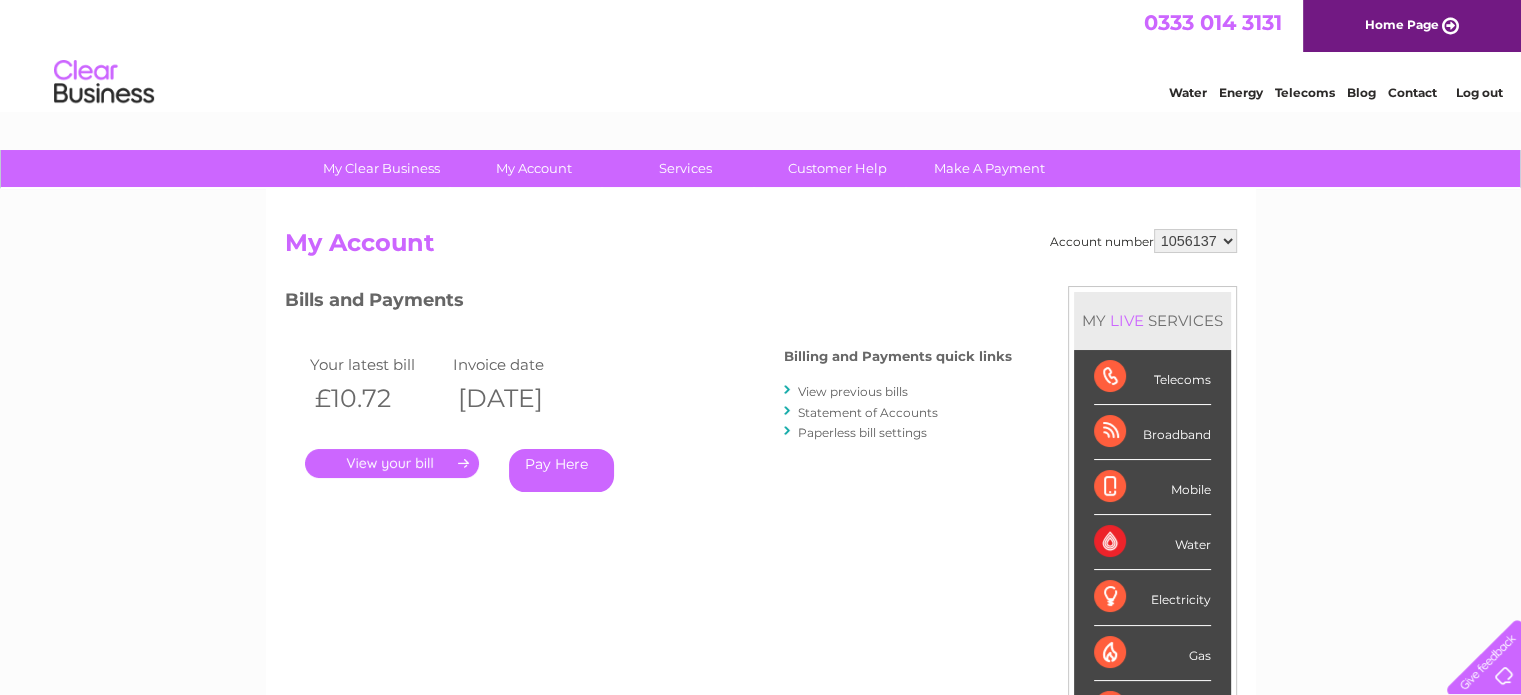 click on "." at bounding box center [392, 463] 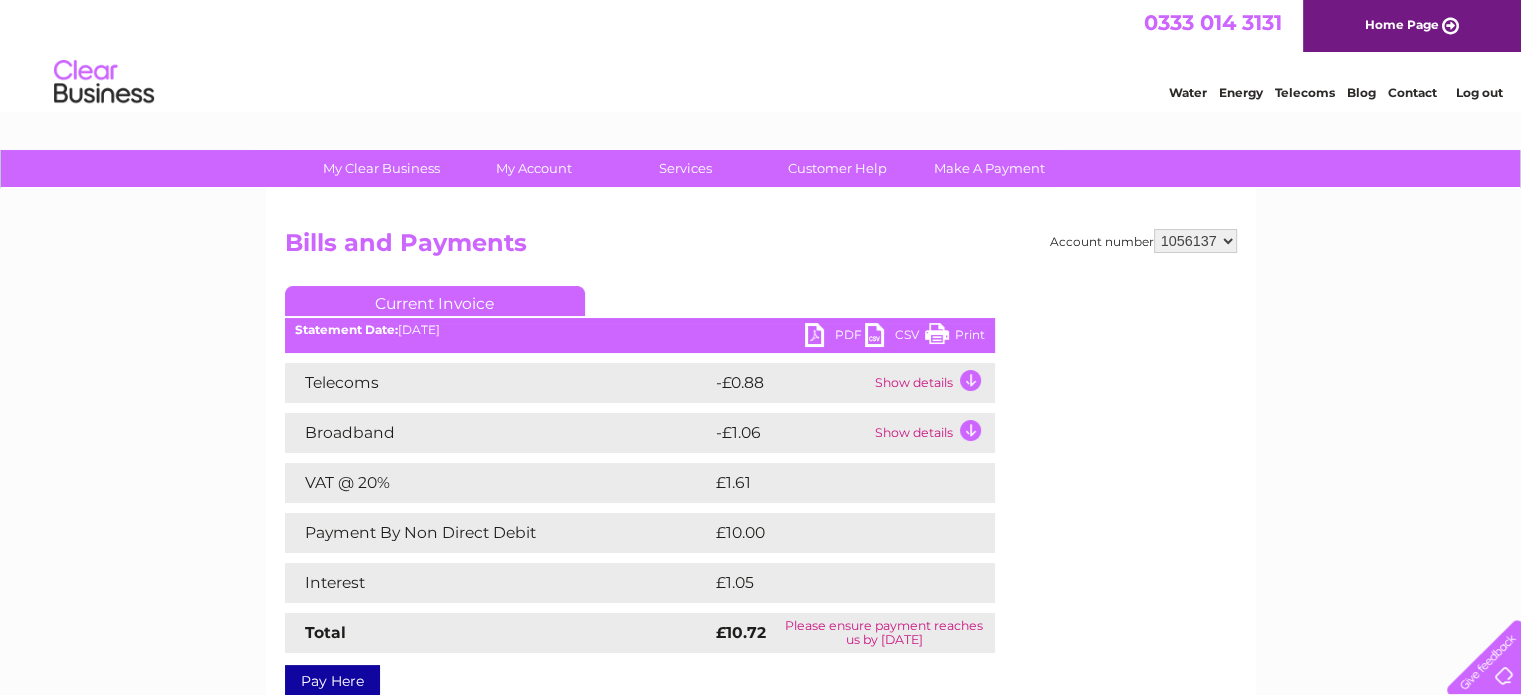 scroll, scrollTop: 0, scrollLeft: 0, axis: both 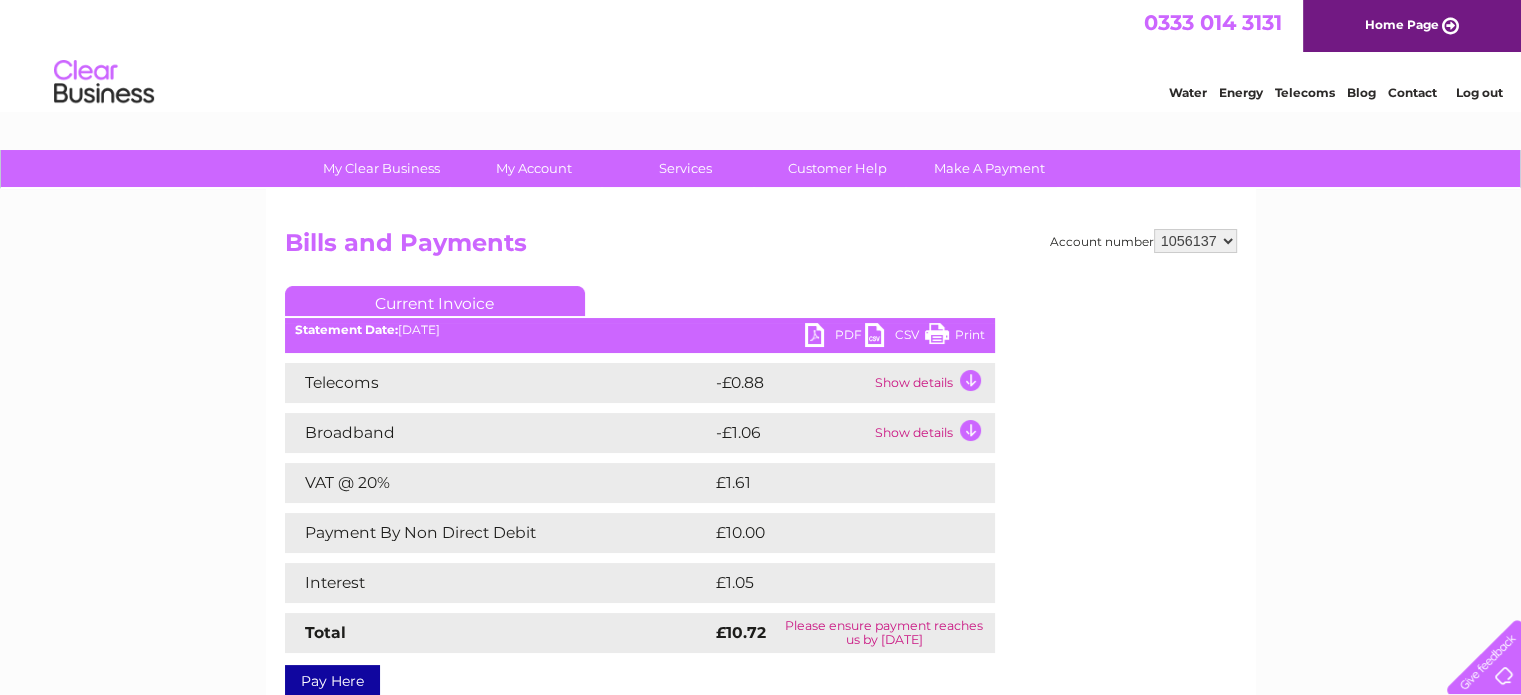 click on "PDF" at bounding box center (835, 337) 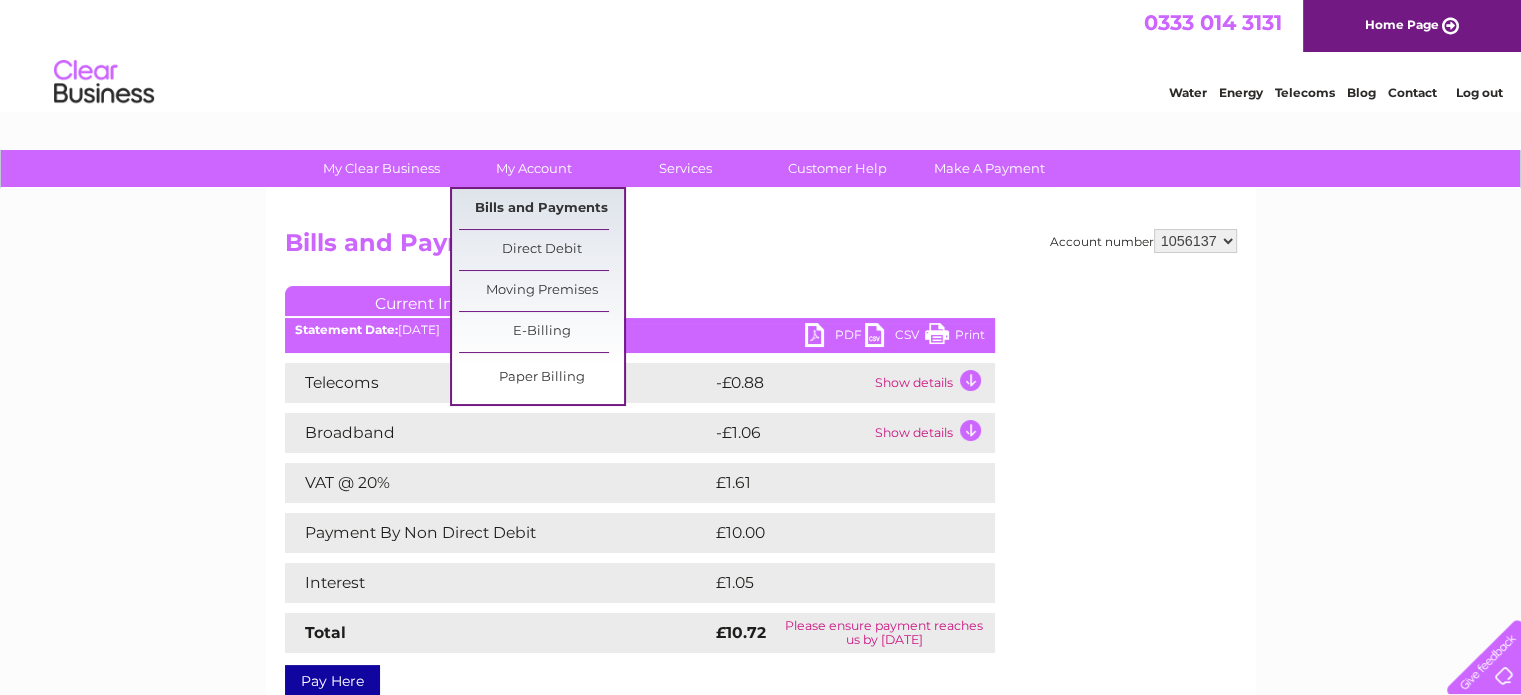 click on "Bills and Payments" at bounding box center (541, 209) 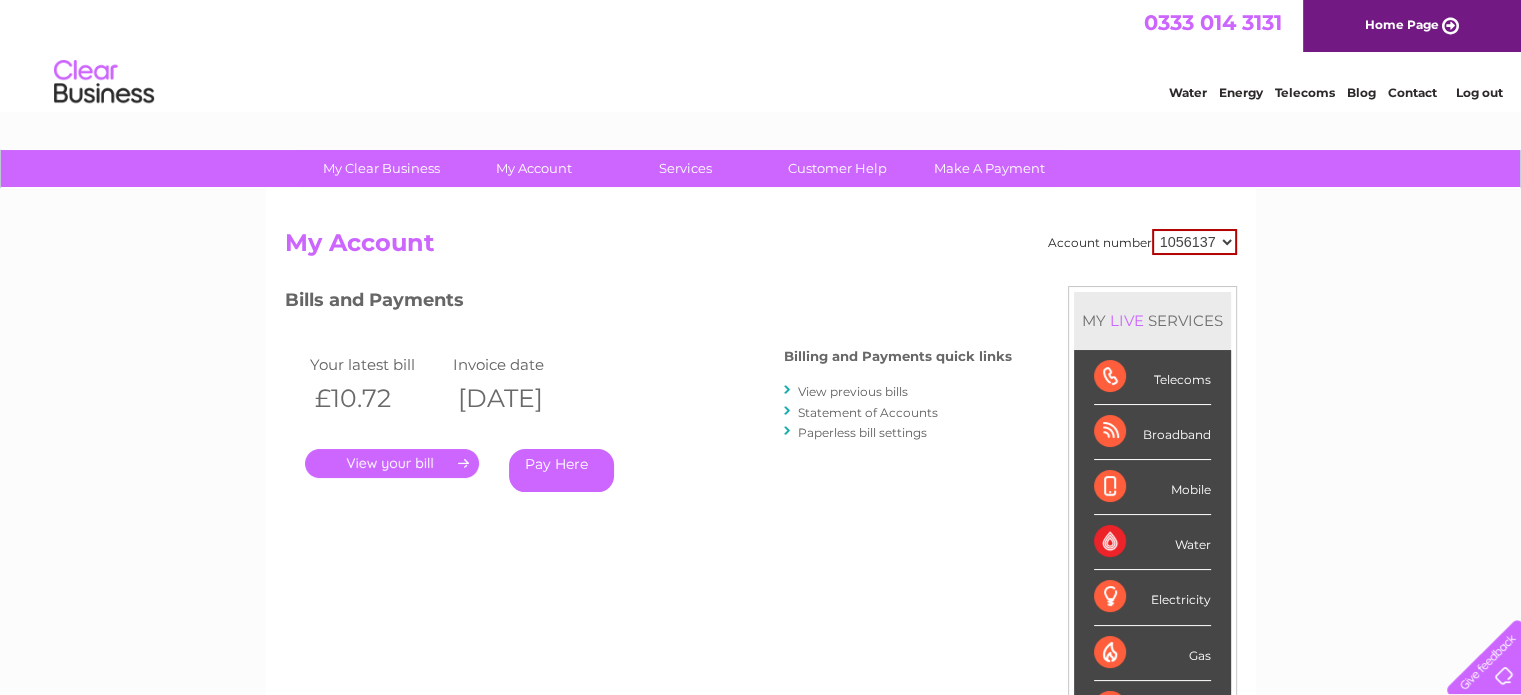 scroll, scrollTop: 0, scrollLeft: 0, axis: both 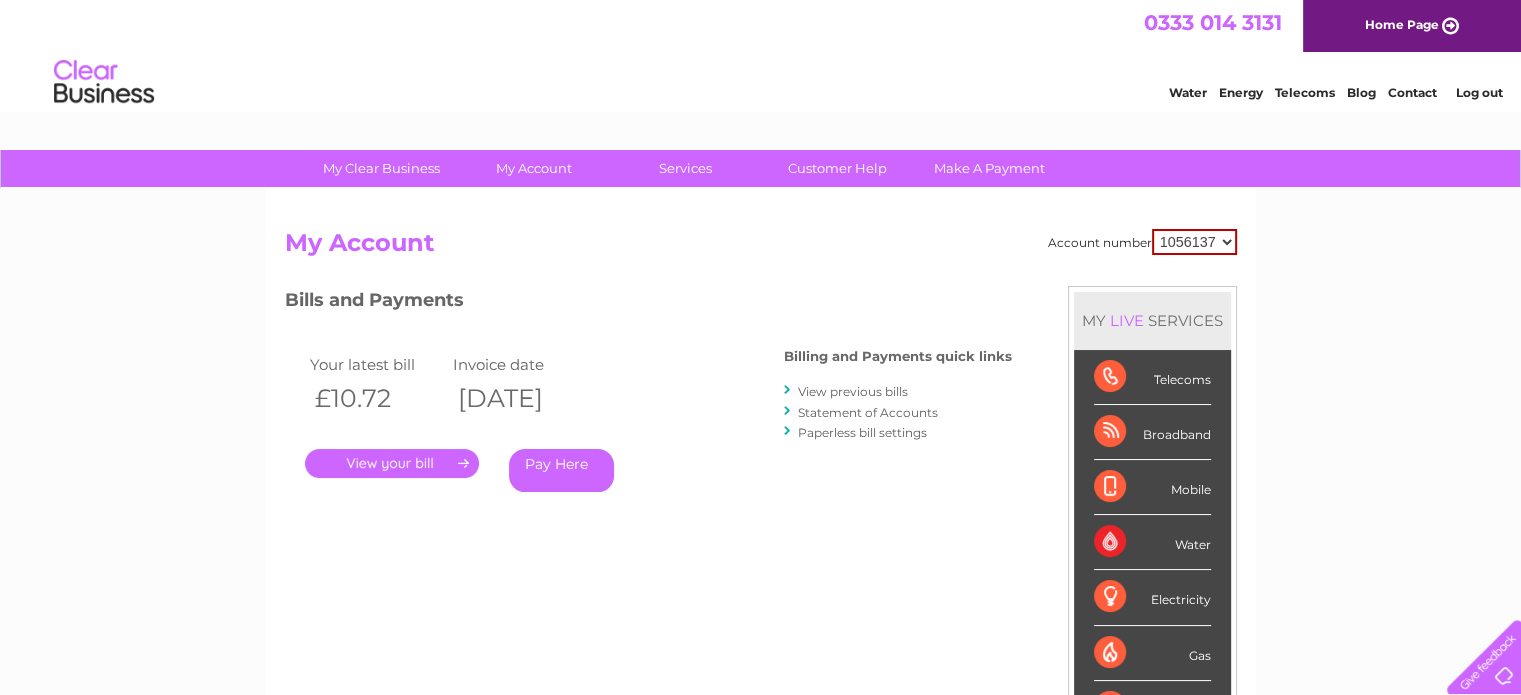 click on "View previous bills" at bounding box center (853, 391) 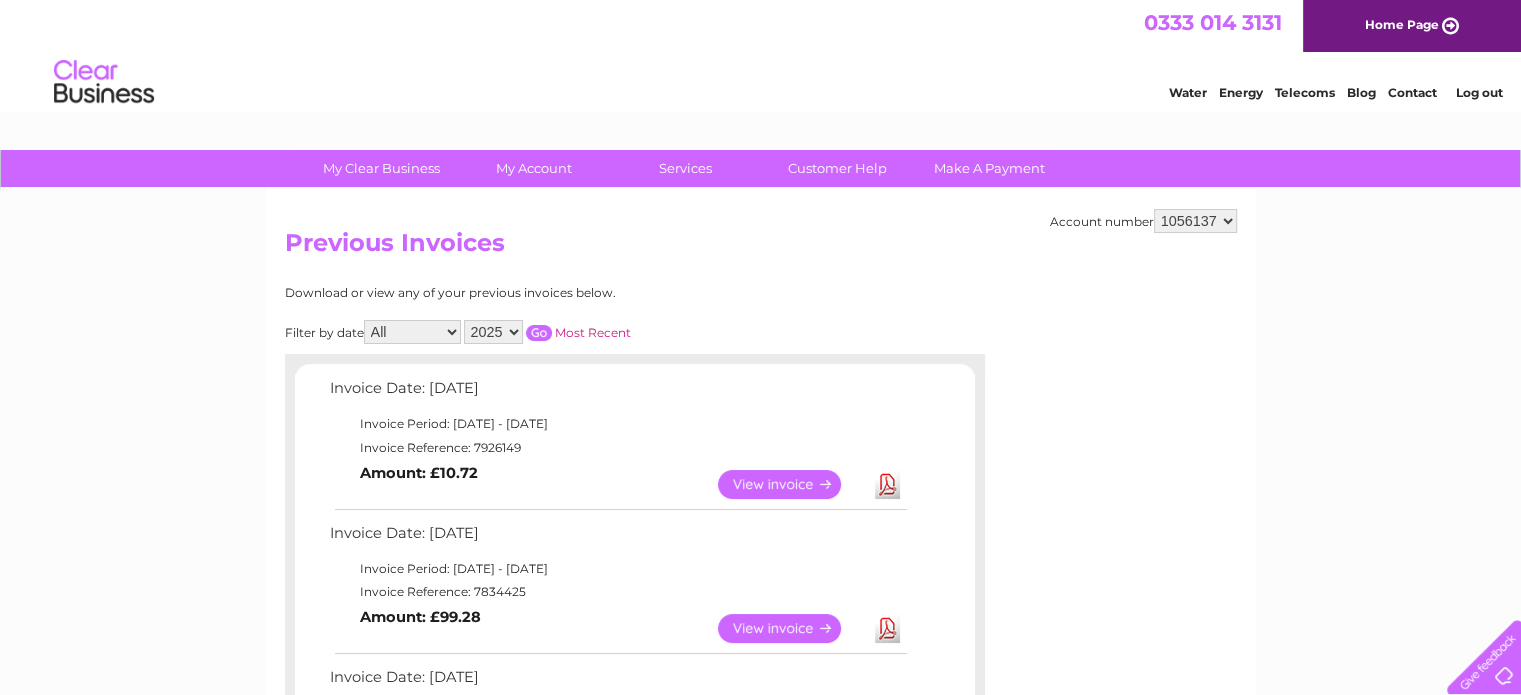 scroll, scrollTop: 0, scrollLeft: 0, axis: both 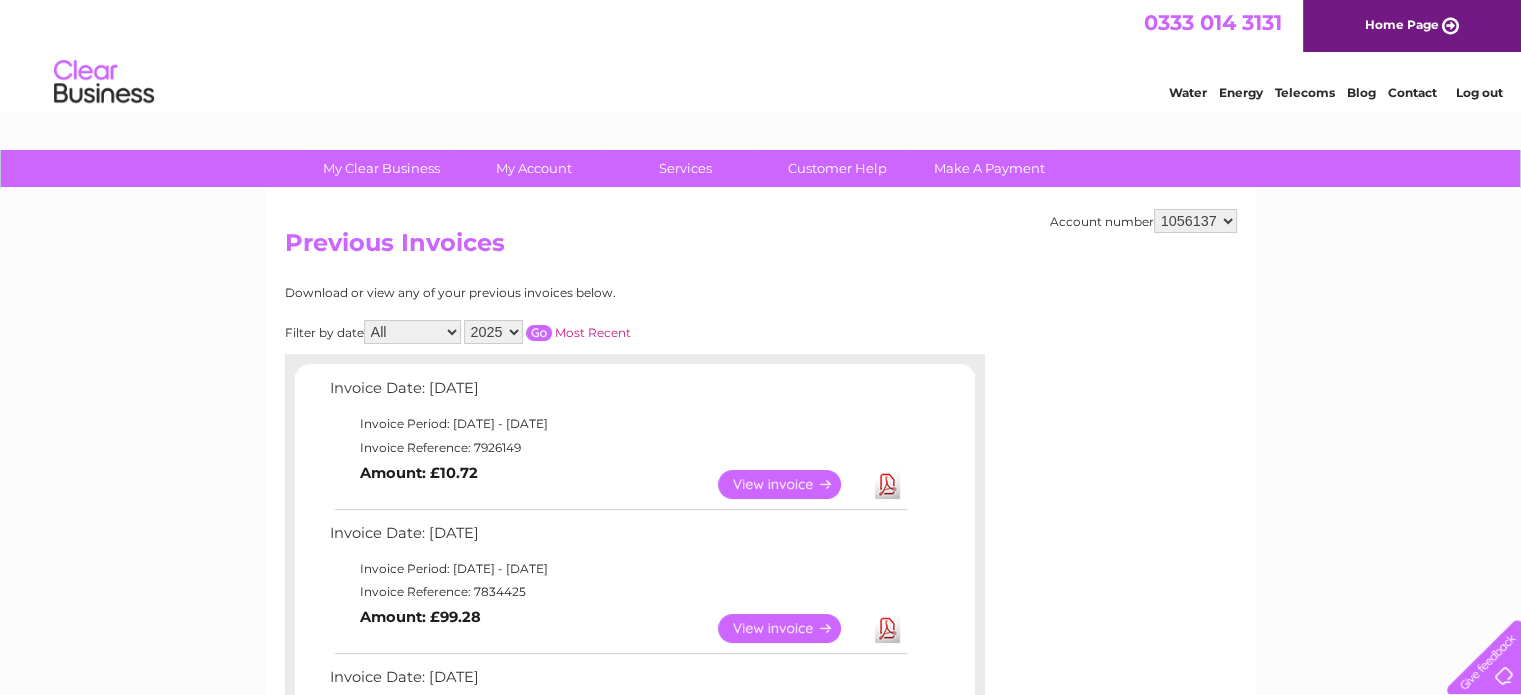 click on "View" at bounding box center [791, 628] 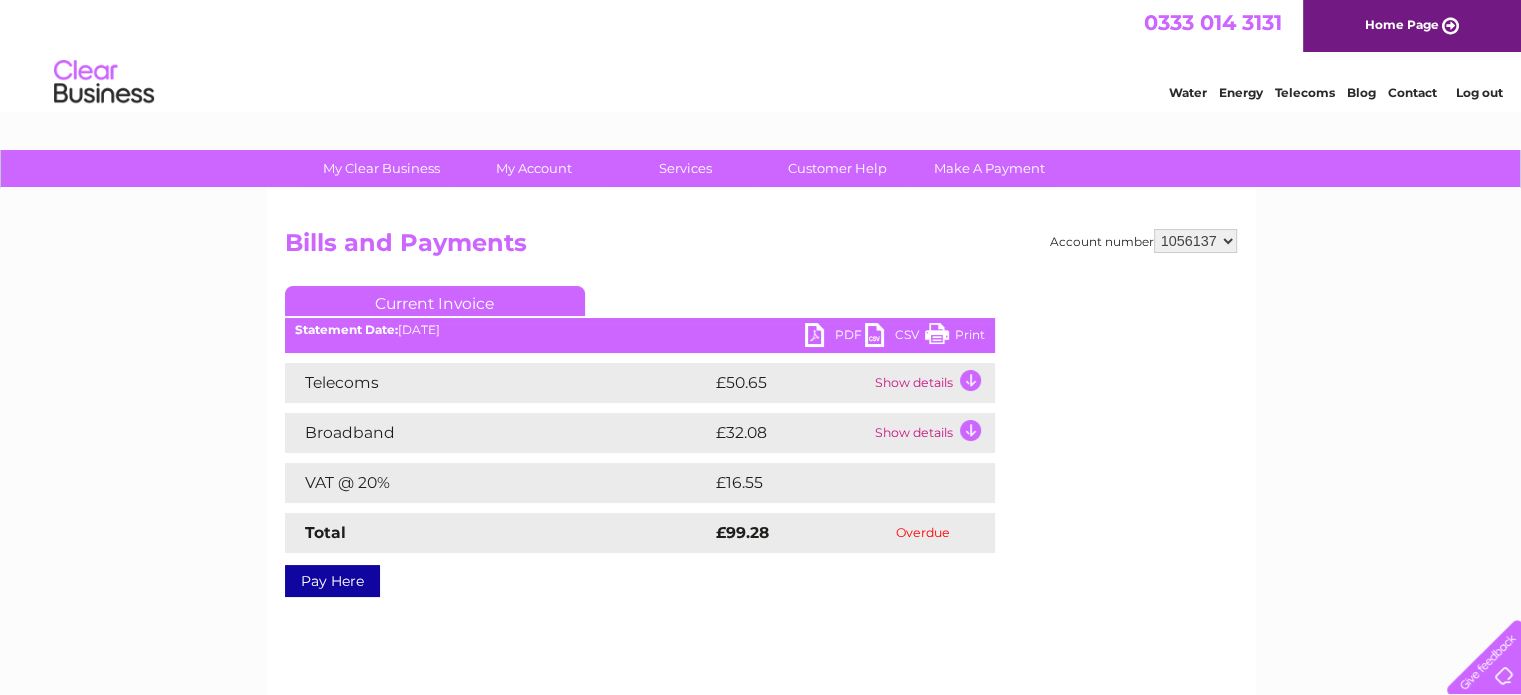 scroll, scrollTop: 0, scrollLeft: 0, axis: both 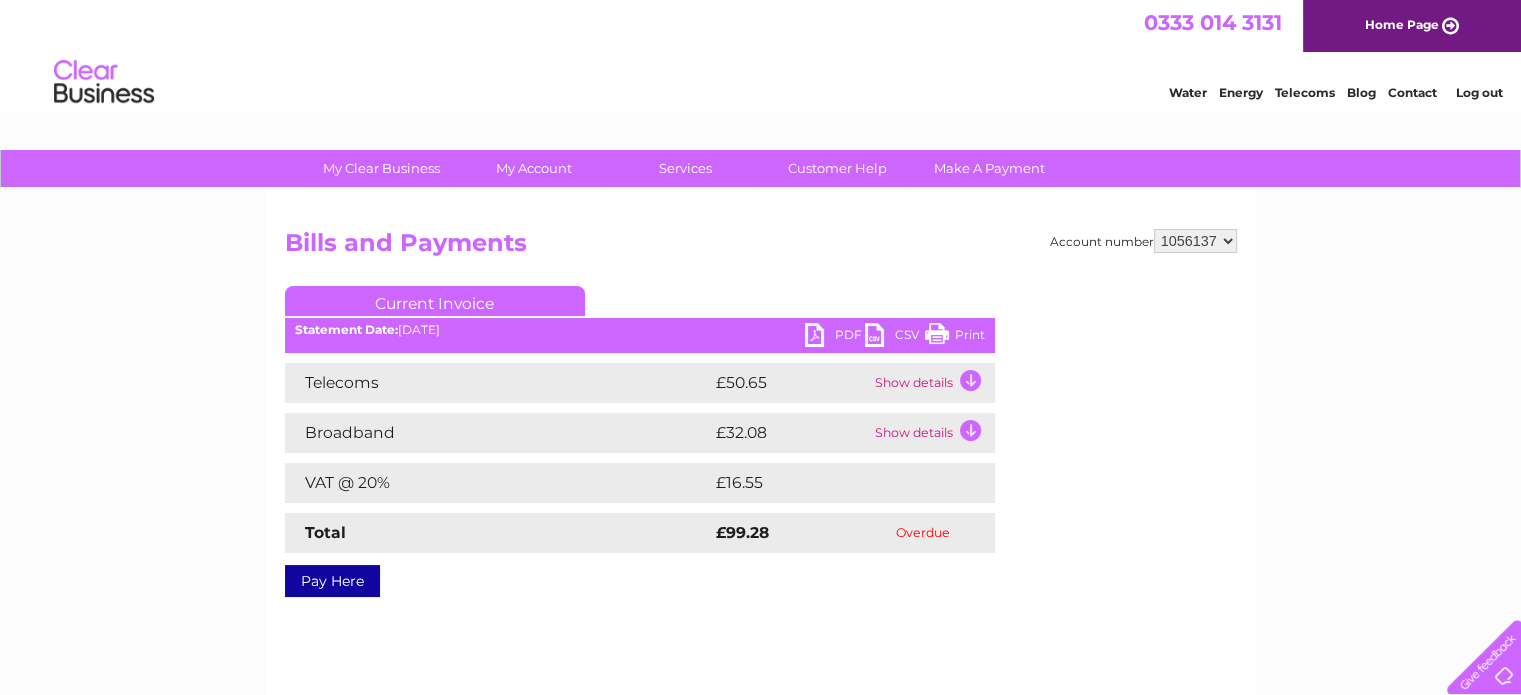 click on "Account number    1056137
Bills and Payments
Current Invoice
PDF
CSV
Print" at bounding box center (761, 469) 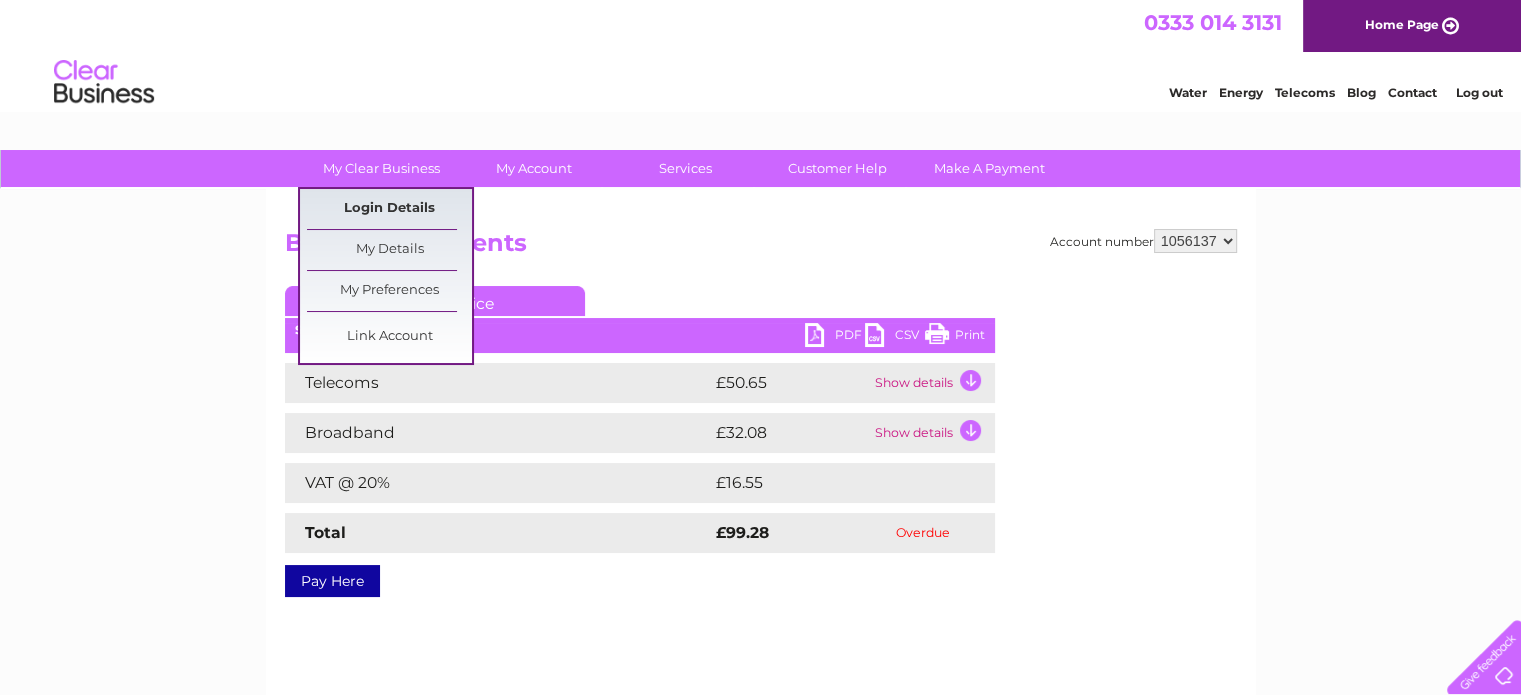 click on "Login Details" at bounding box center [389, 209] 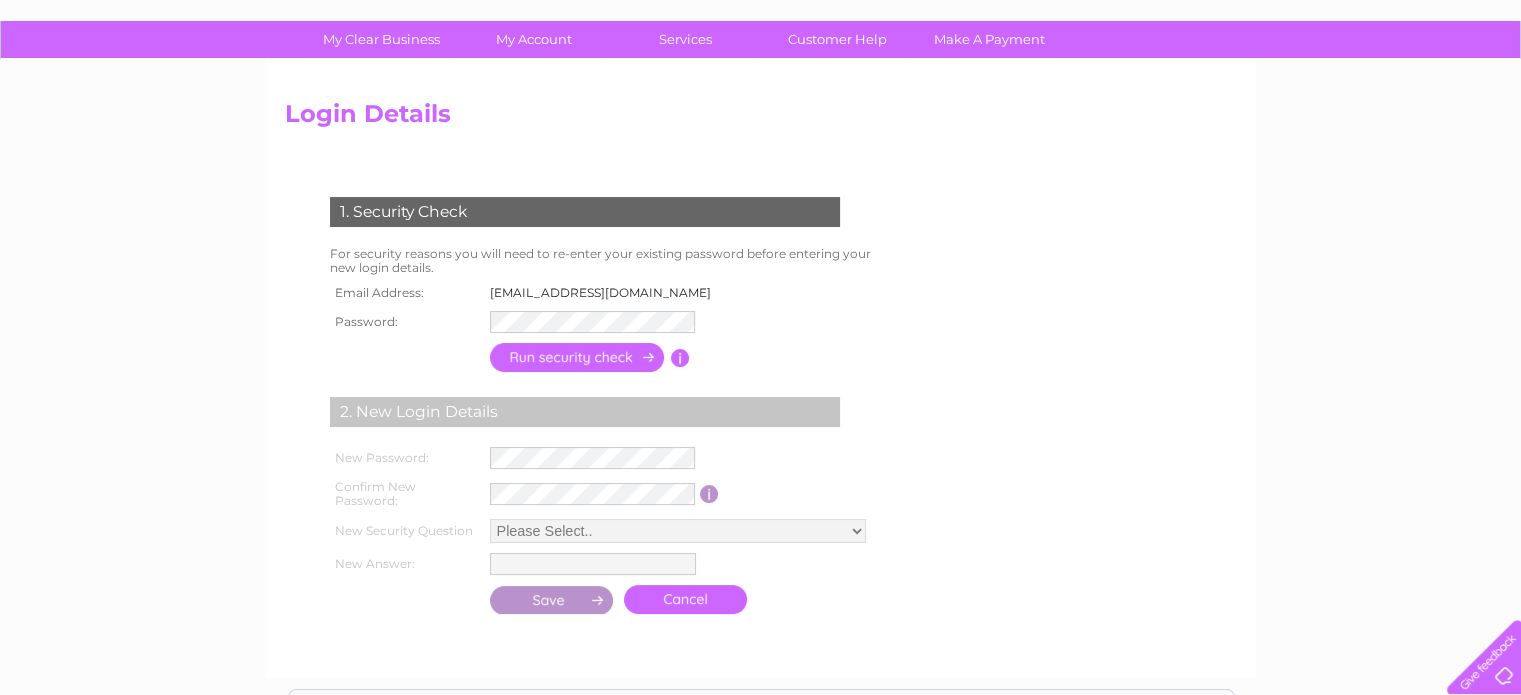 scroll, scrollTop: 0, scrollLeft: 0, axis: both 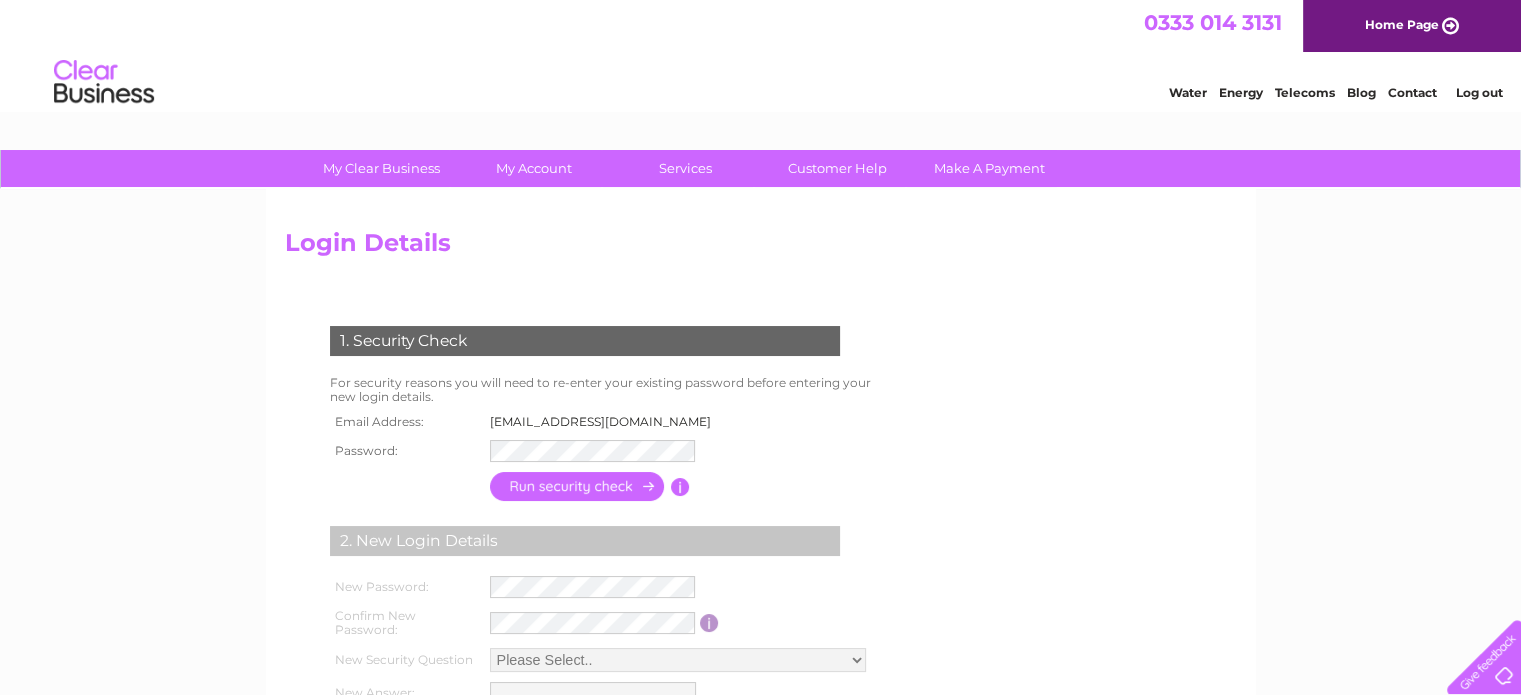 click on "Log out" at bounding box center (1478, 92) 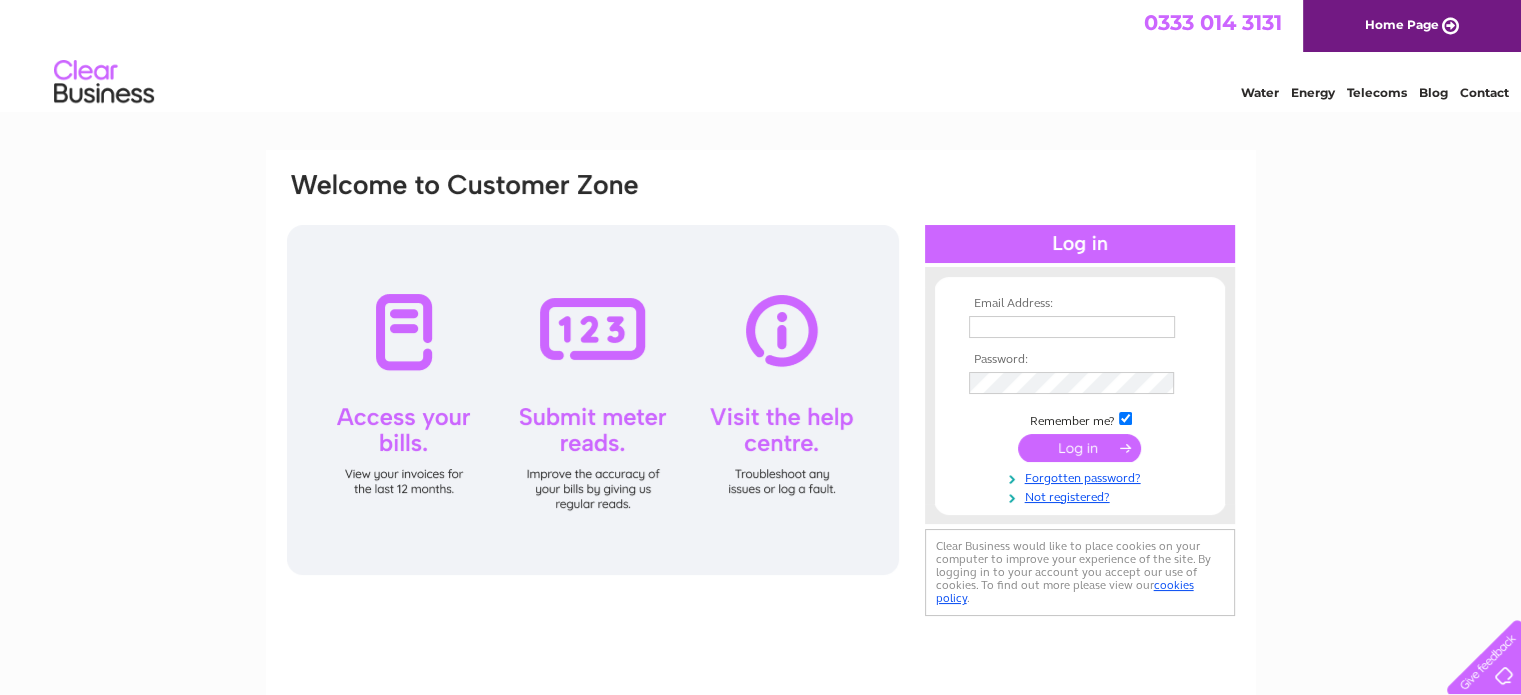 scroll, scrollTop: 0, scrollLeft: 0, axis: both 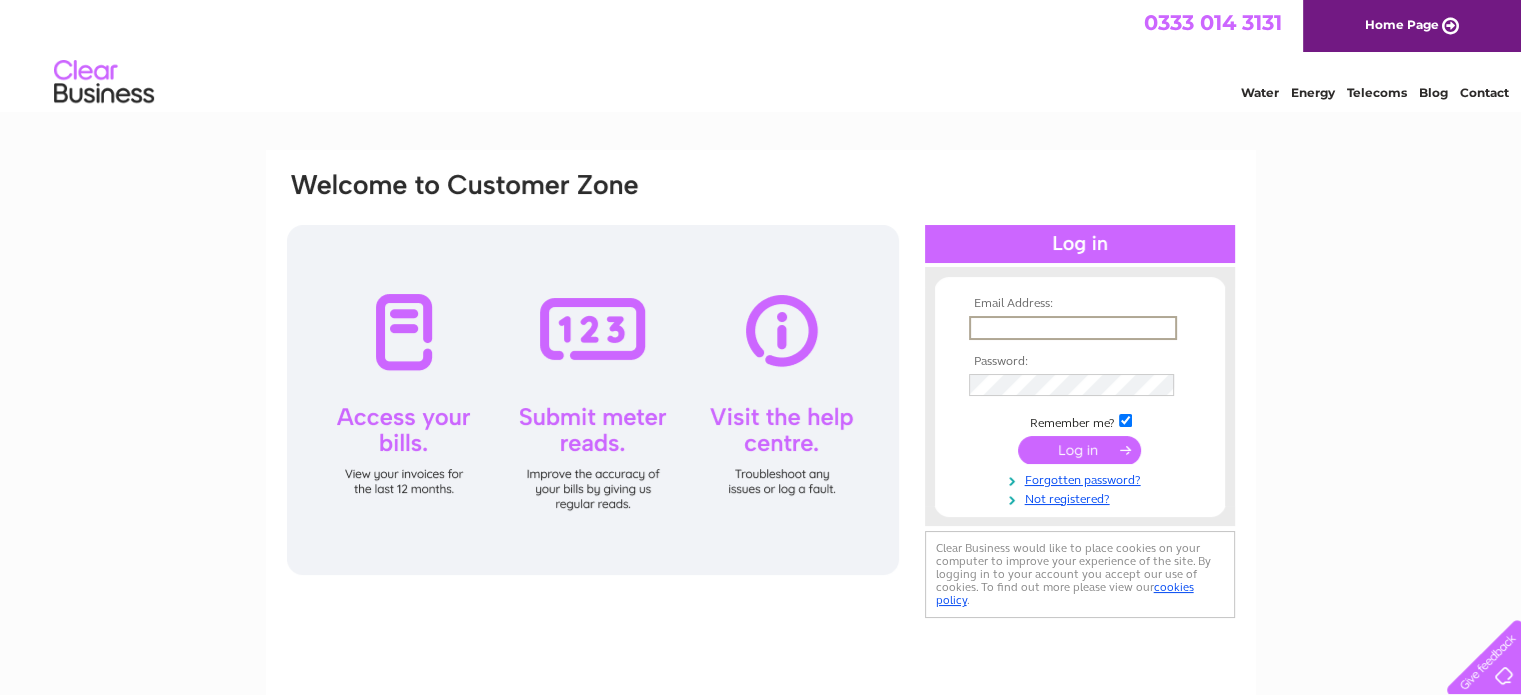 type on "info@bandrresolve.com" 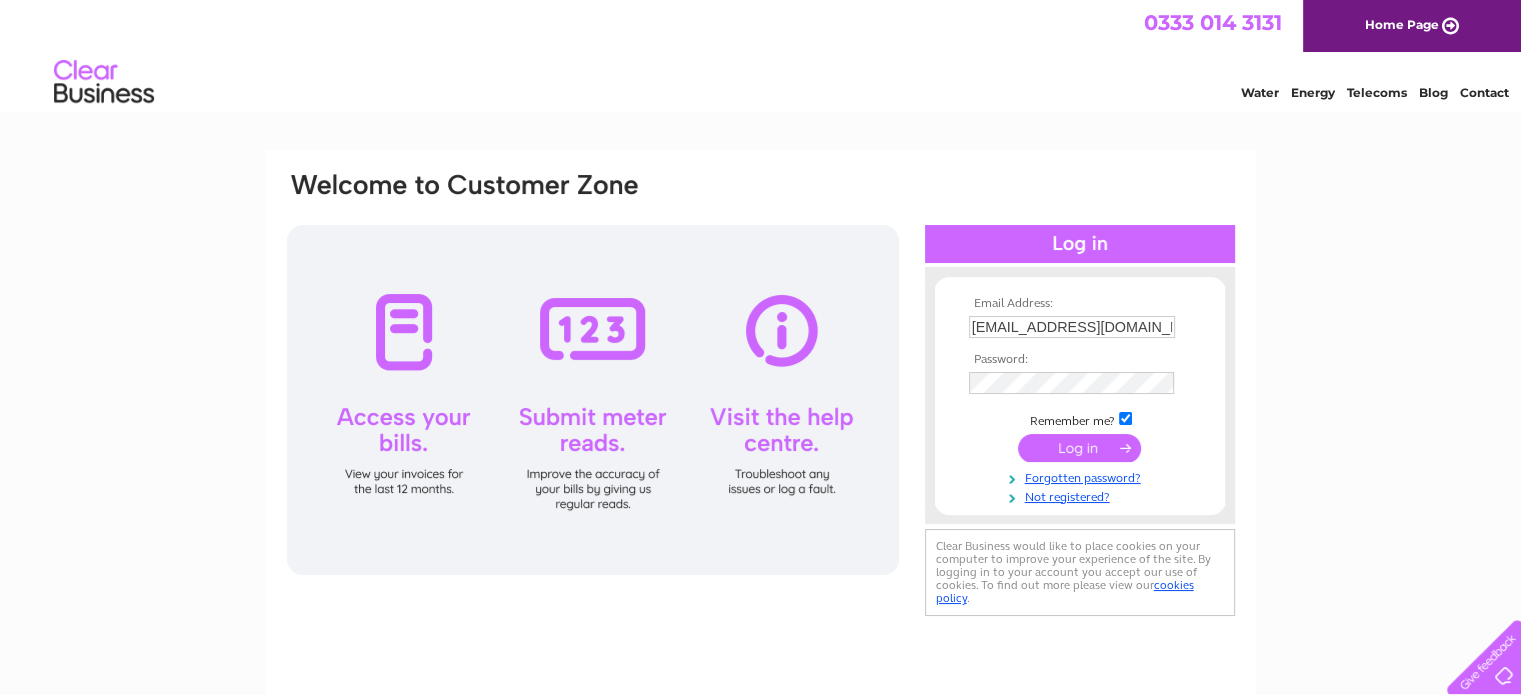 click at bounding box center (1079, 448) 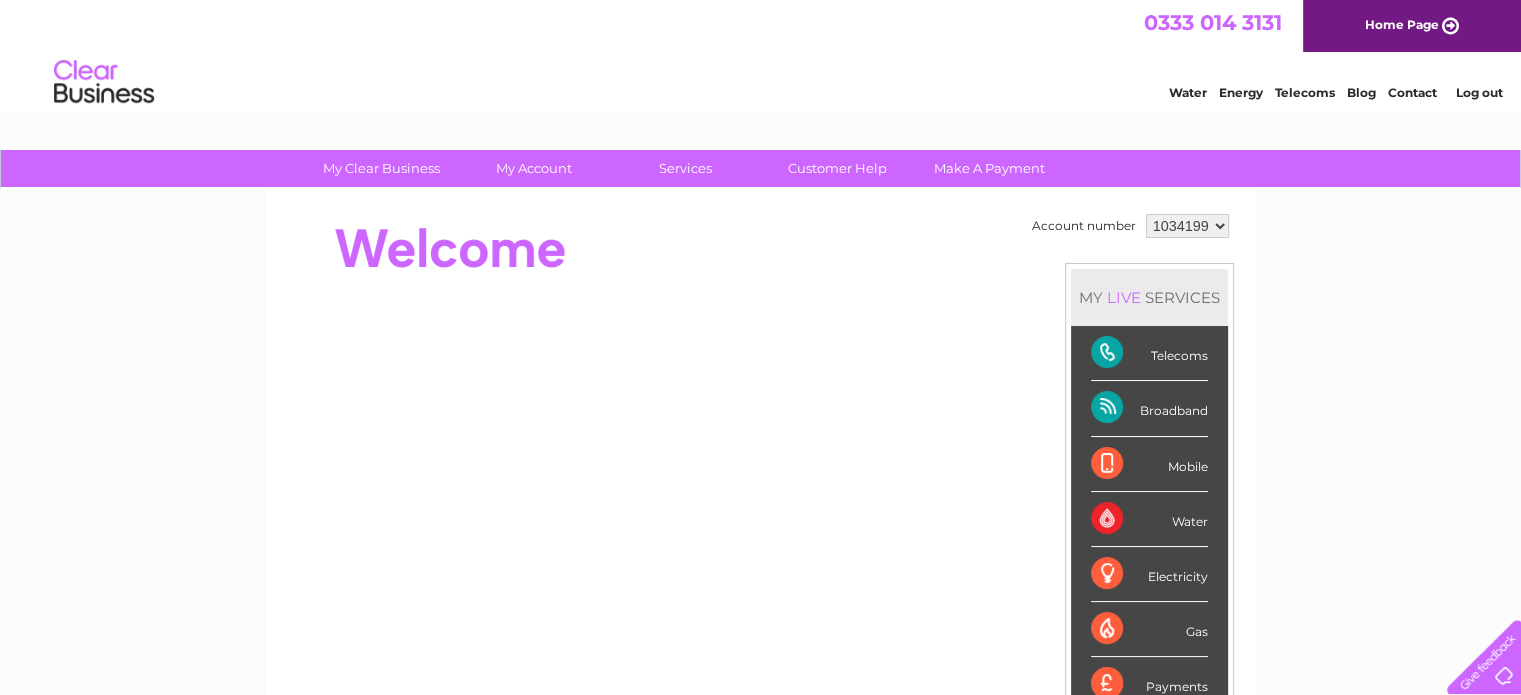 scroll, scrollTop: 0, scrollLeft: 0, axis: both 